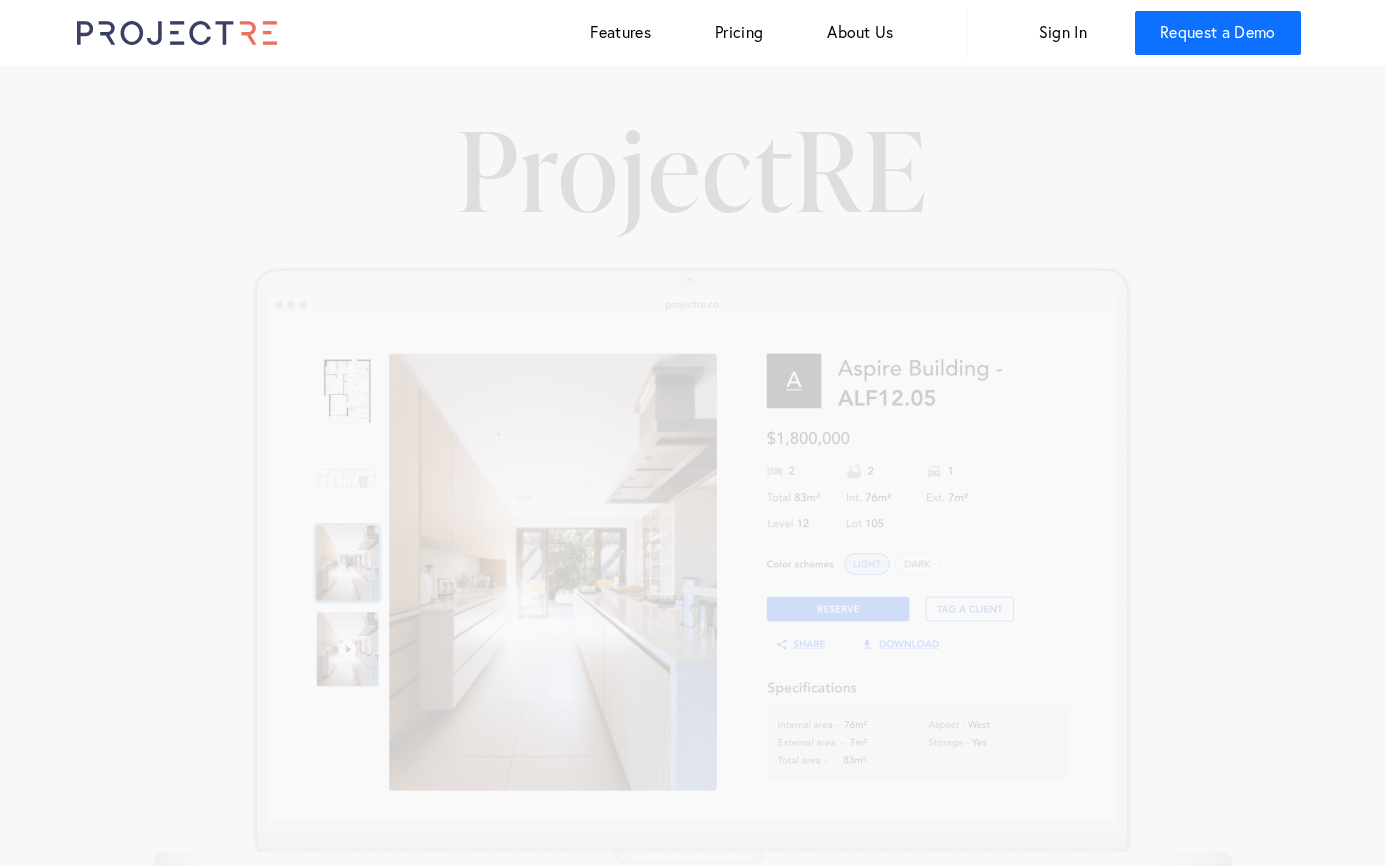 scroll, scrollTop: 0, scrollLeft: 0, axis: both 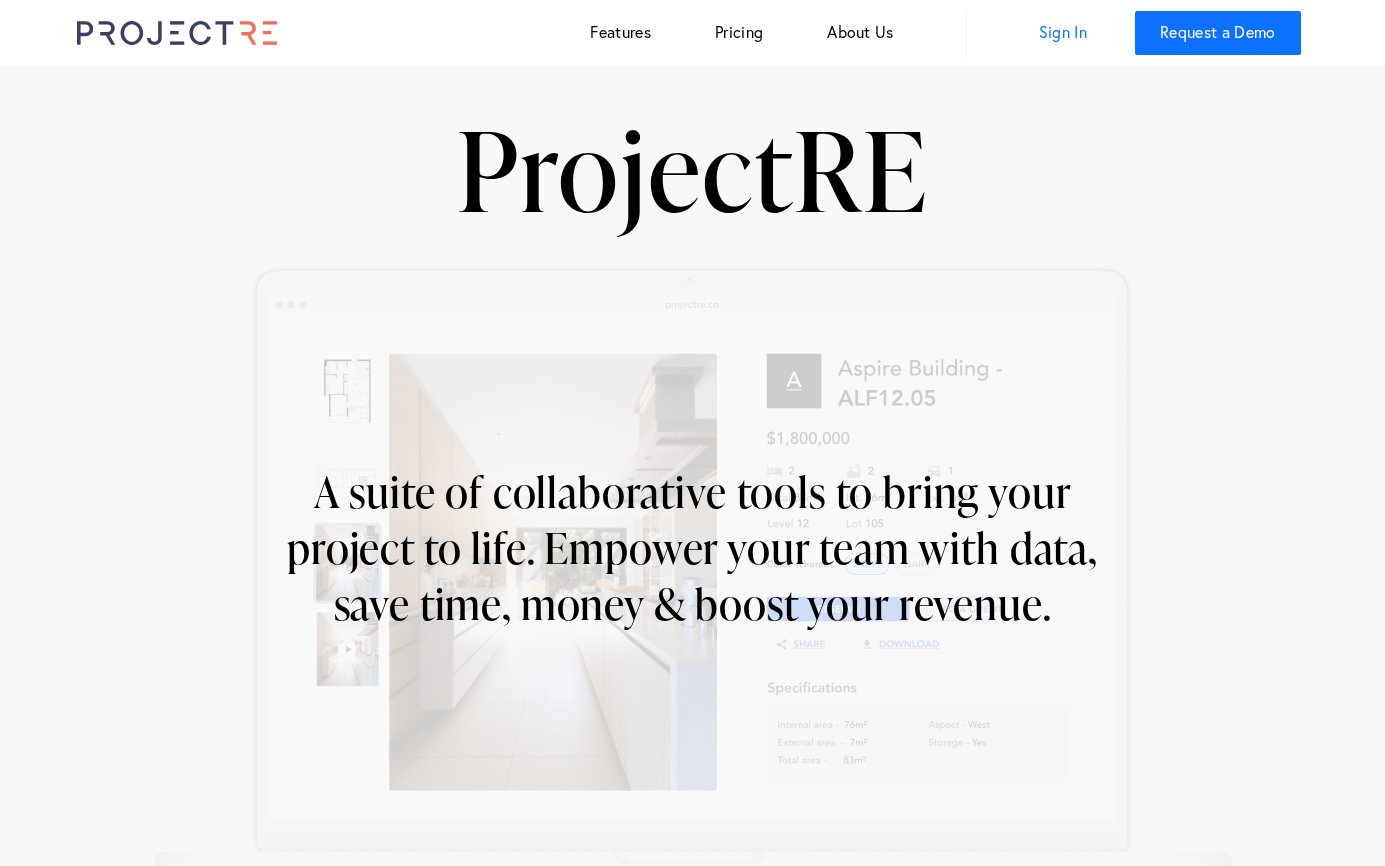 click on "Sign In" at bounding box center (1063, 33) 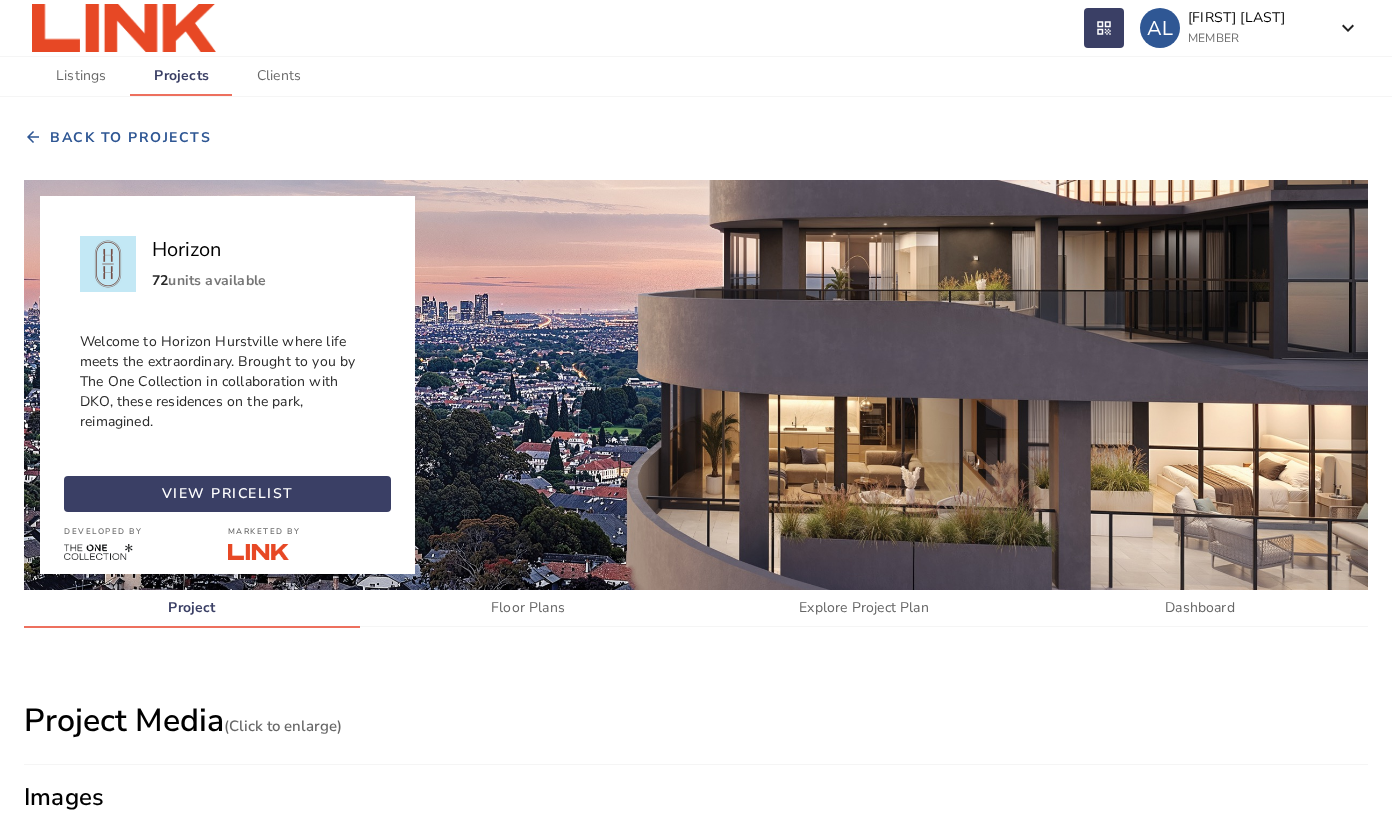 scroll, scrollTop: 1800, scrollLeft: 0, axis: vertical 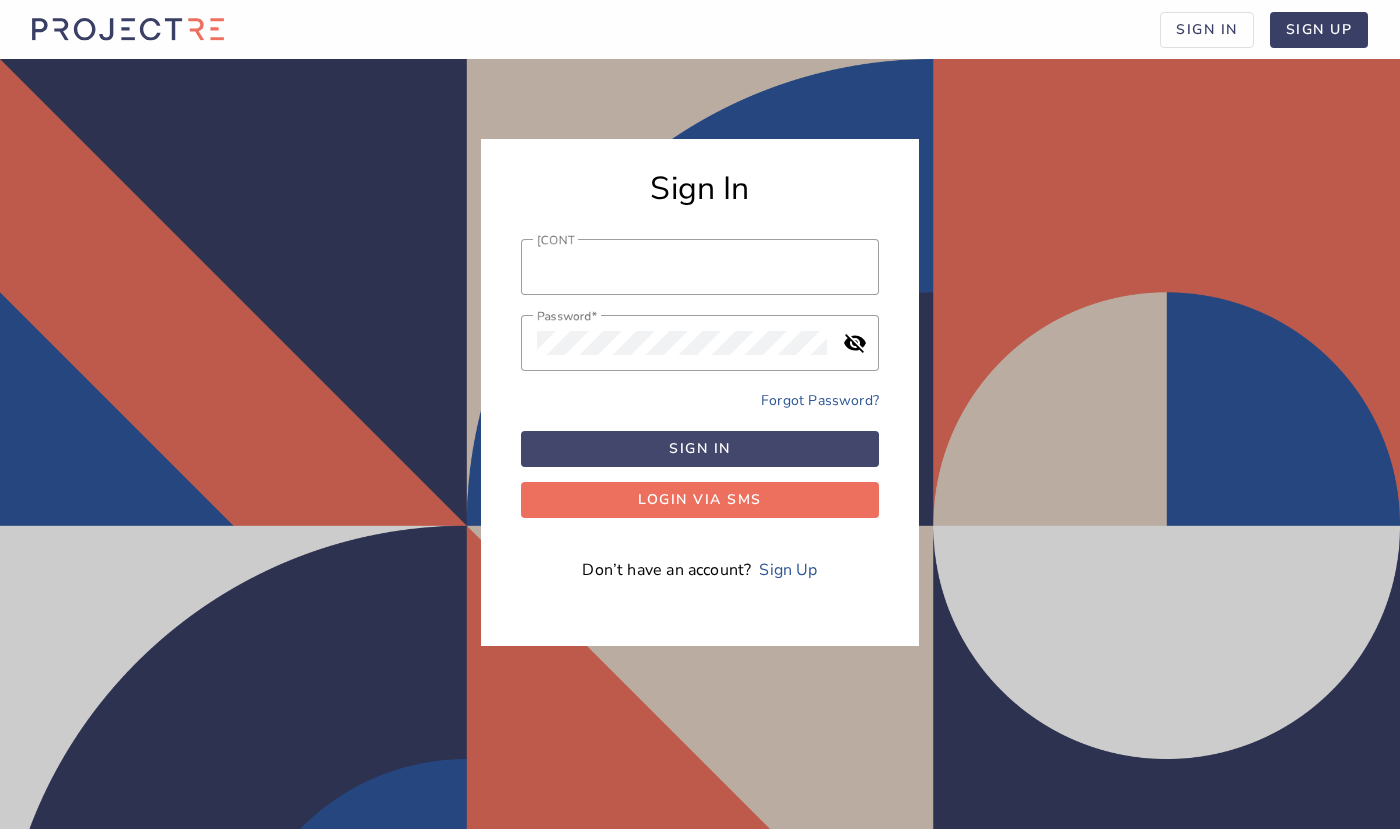 type on "al@linkinc.com.au" 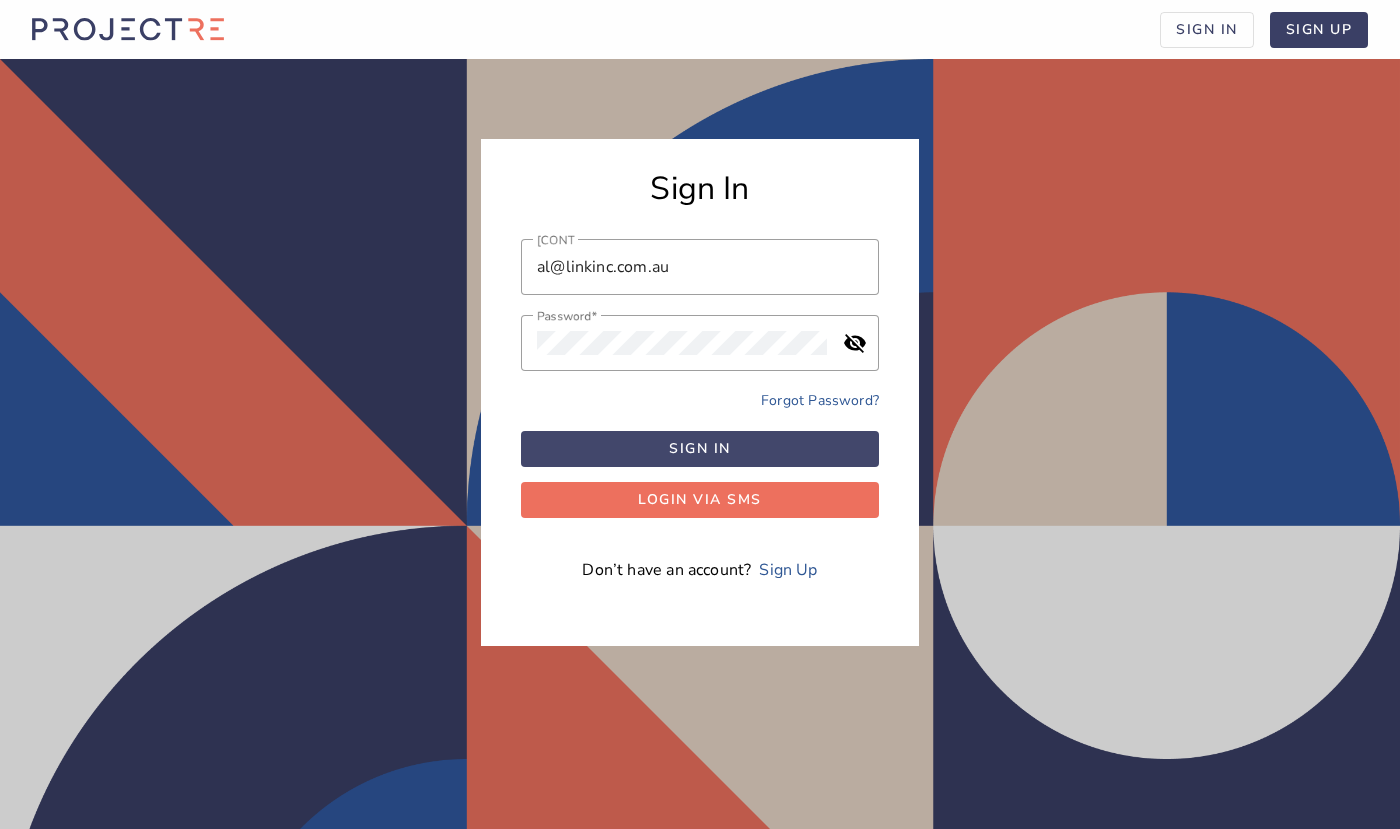 click on "Sign in" at bounding box center (700, 448) 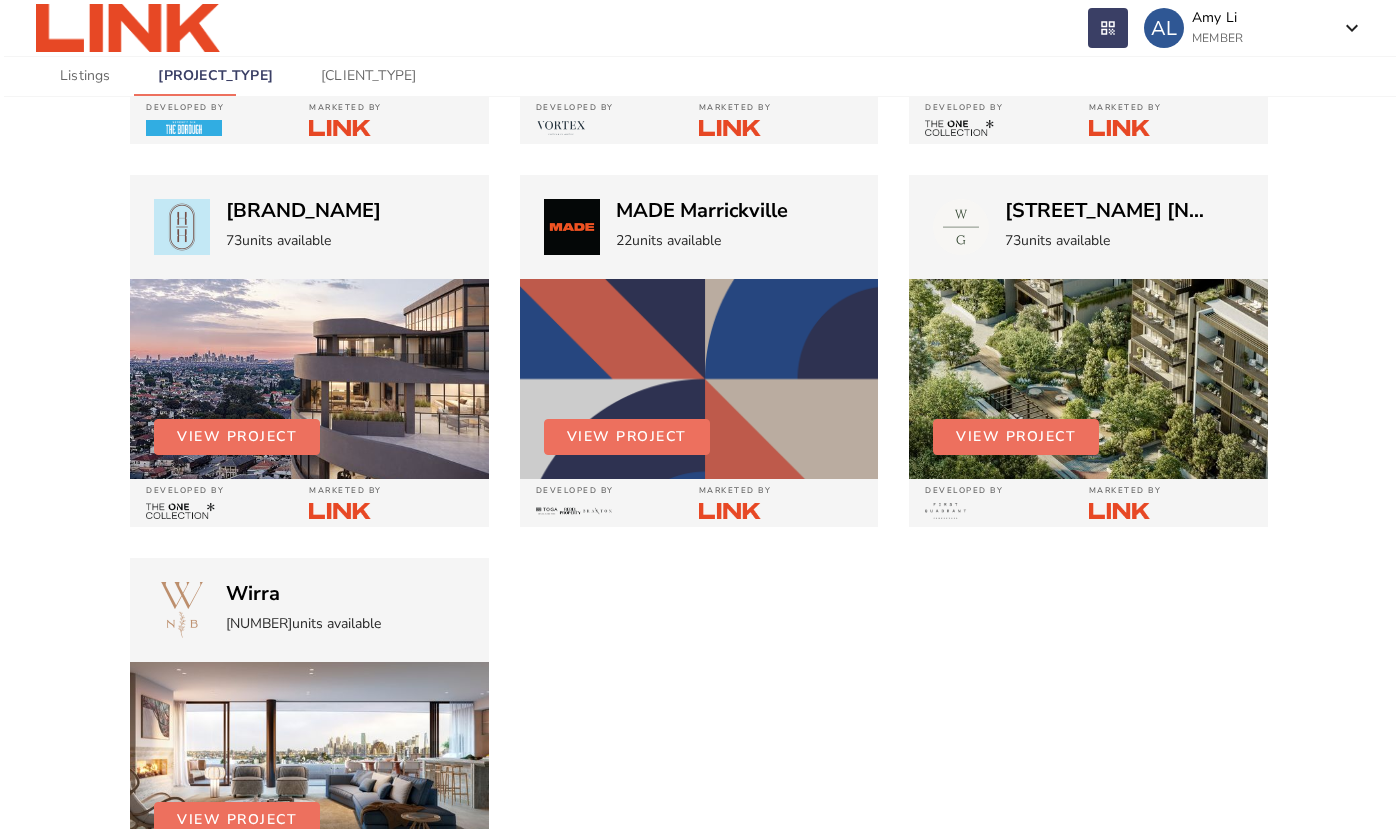 scroll, scrollTop: 100, scrollLeft: 0, axis: vertical 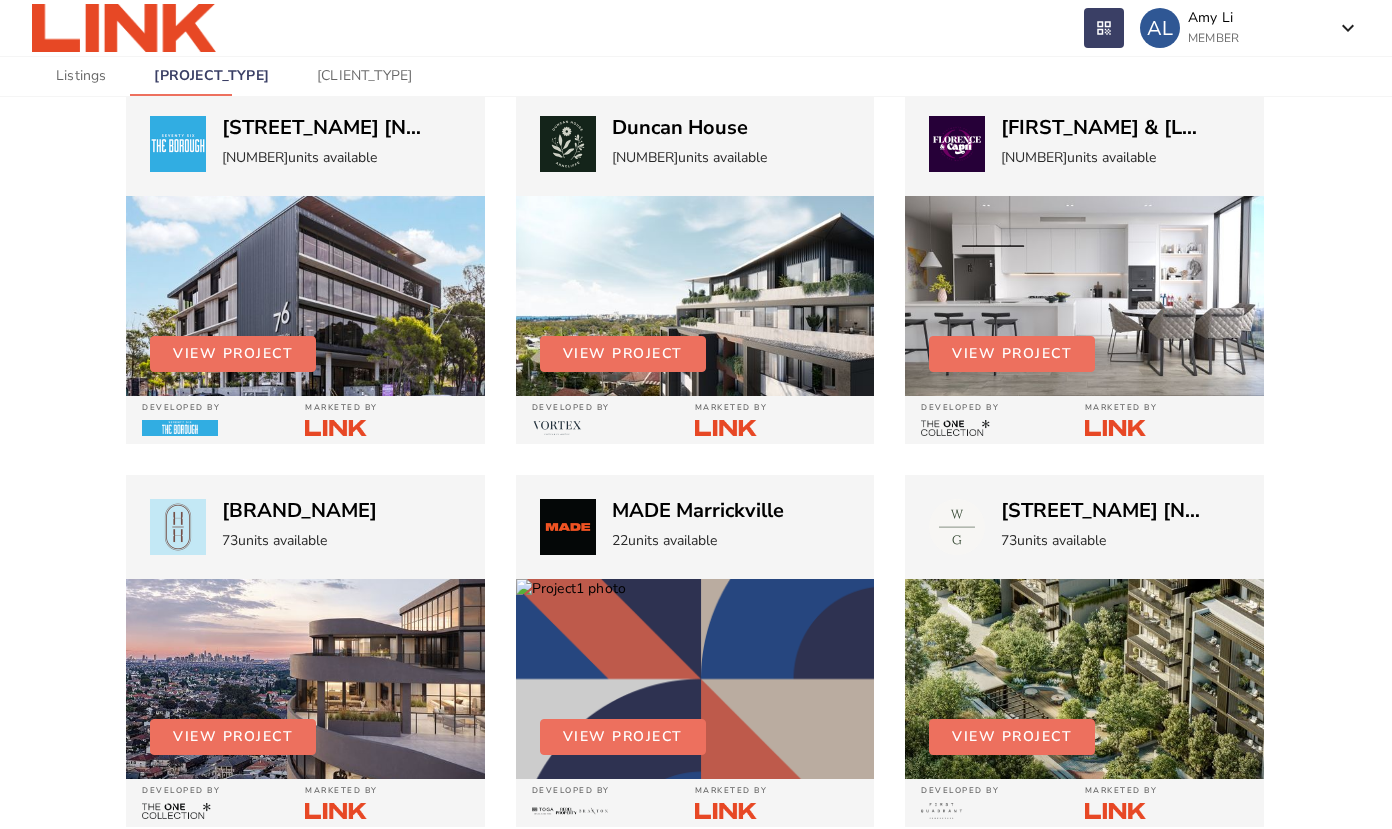 click at bounding box center (305, 296) 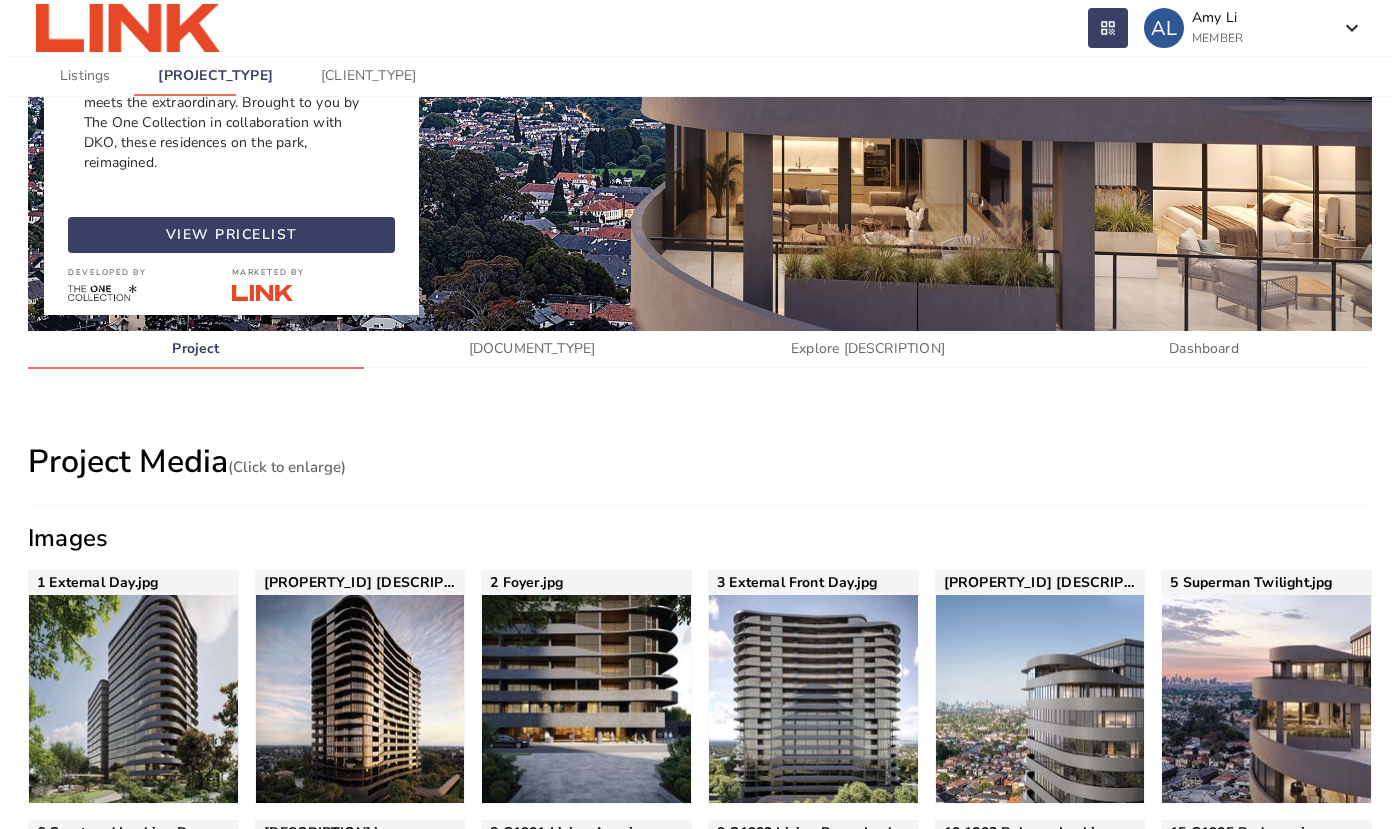 scroll, scrollTop: 0, scrollLeft: 0, axis: both 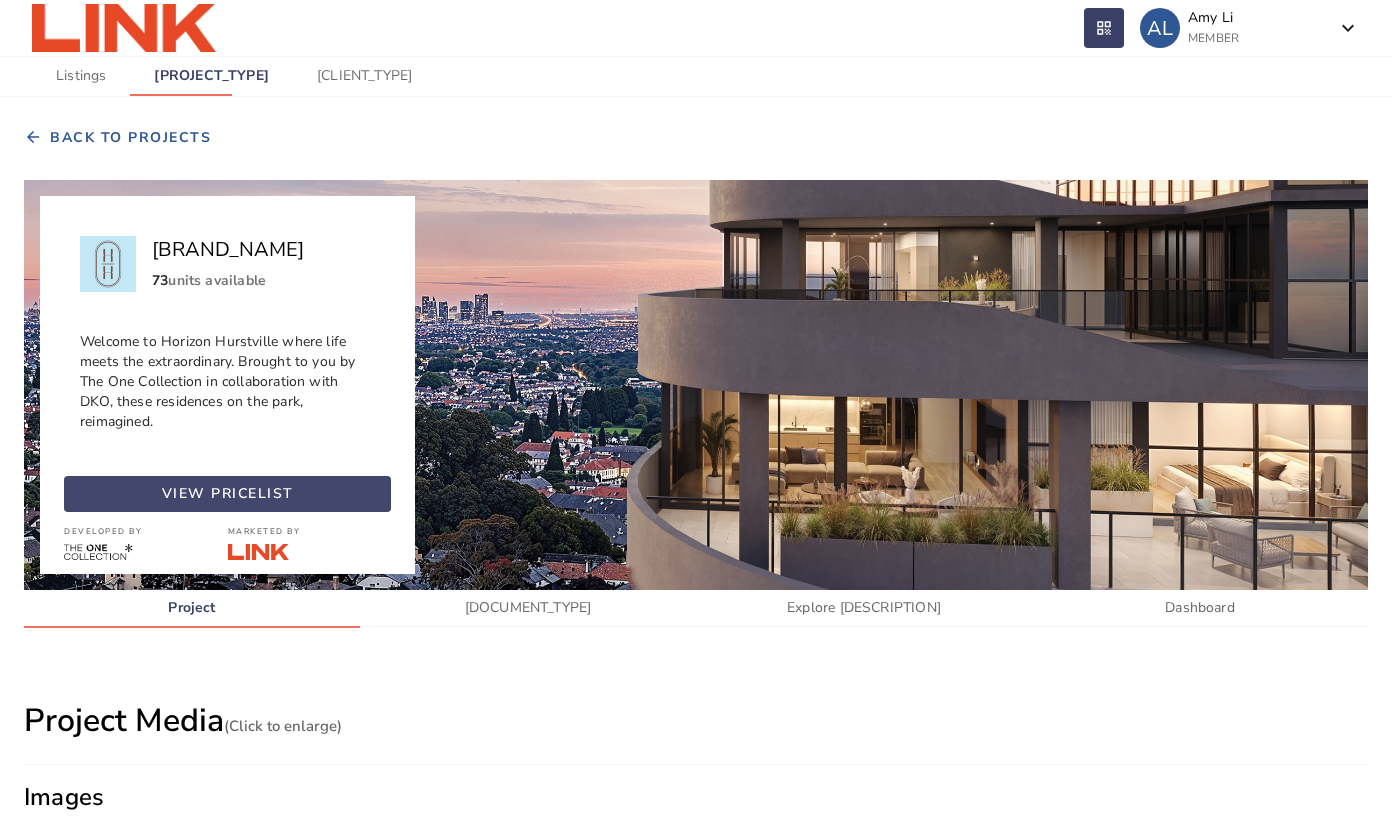 click on "view pricelist" at bounding box center (228, 494) 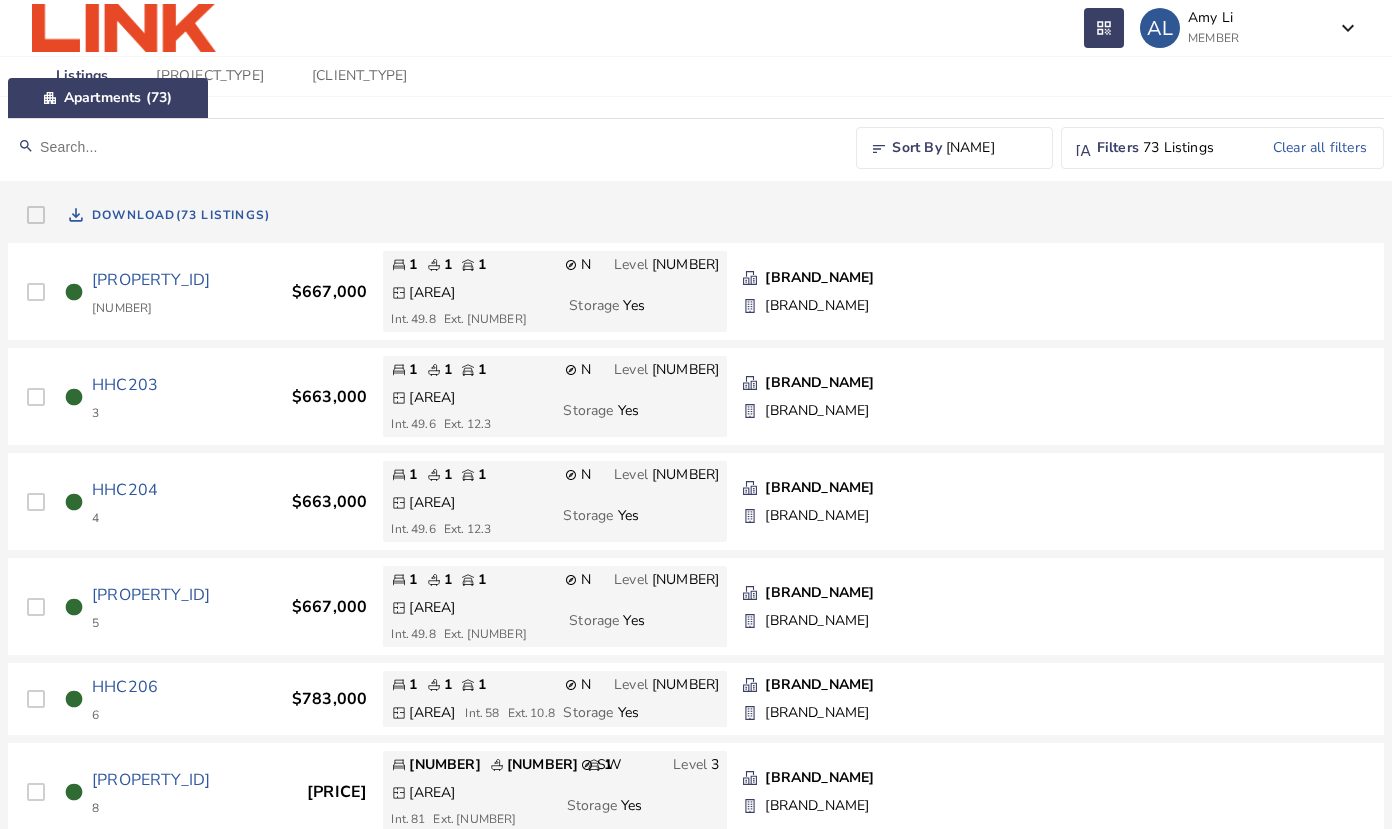 scroll, scrollTop: 0, scrollLeft: 0, axis: both 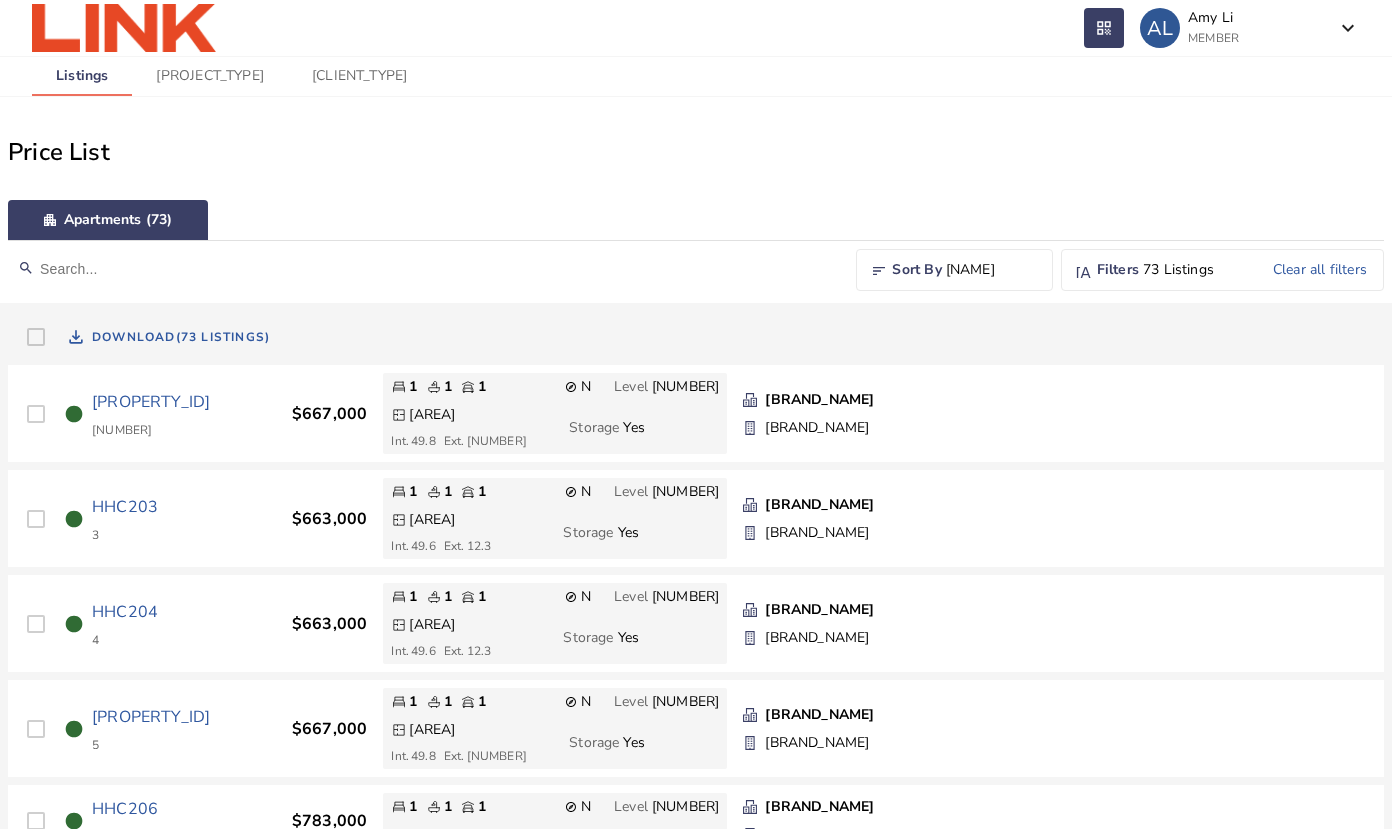click on "[NAME]" at bounding box center (991, 270) 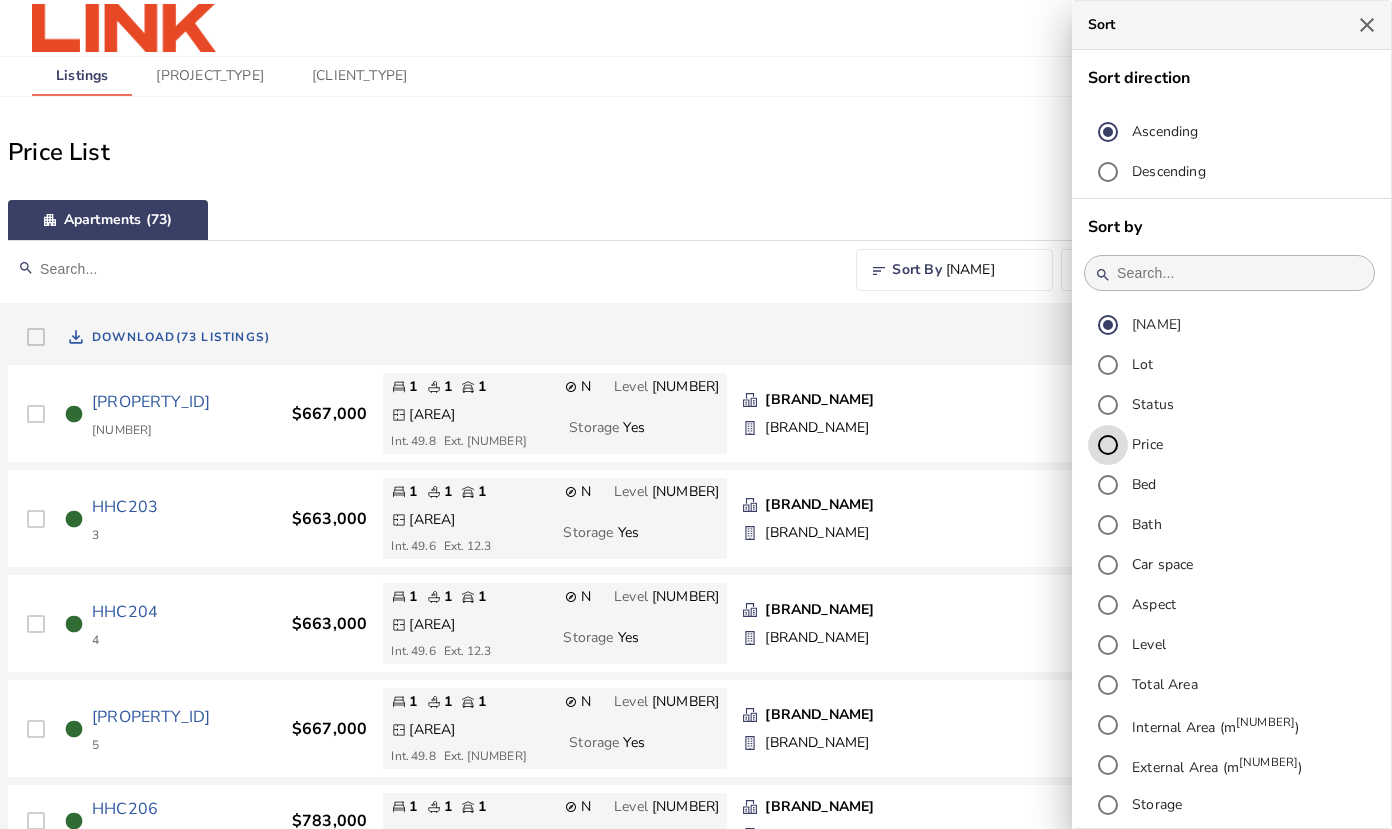 click on "Price" at bounding box center (1108, 445) 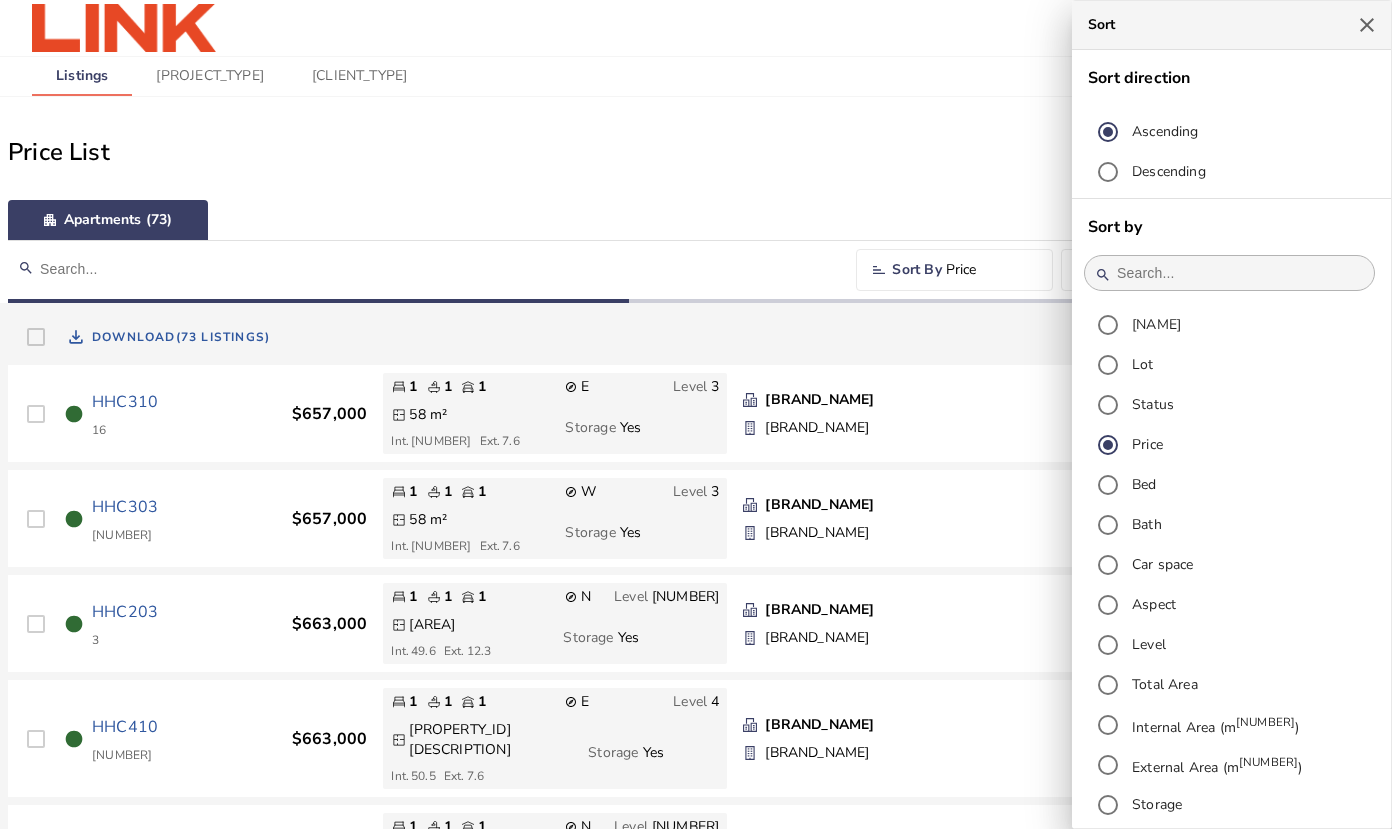 click at bounding box center (696, 414) 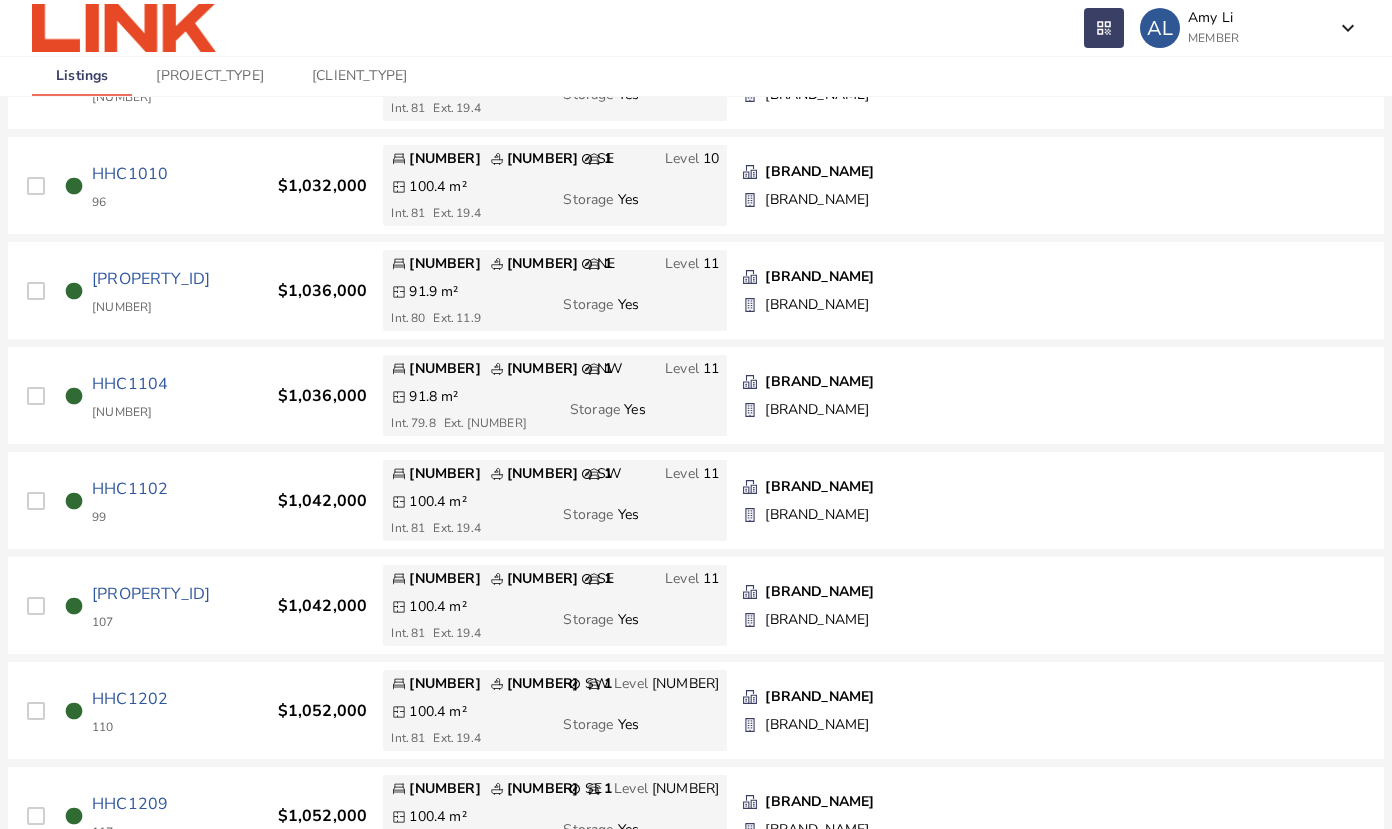 scroll, scrollTop: 4662, scrollLeft: 0, axis: vertical 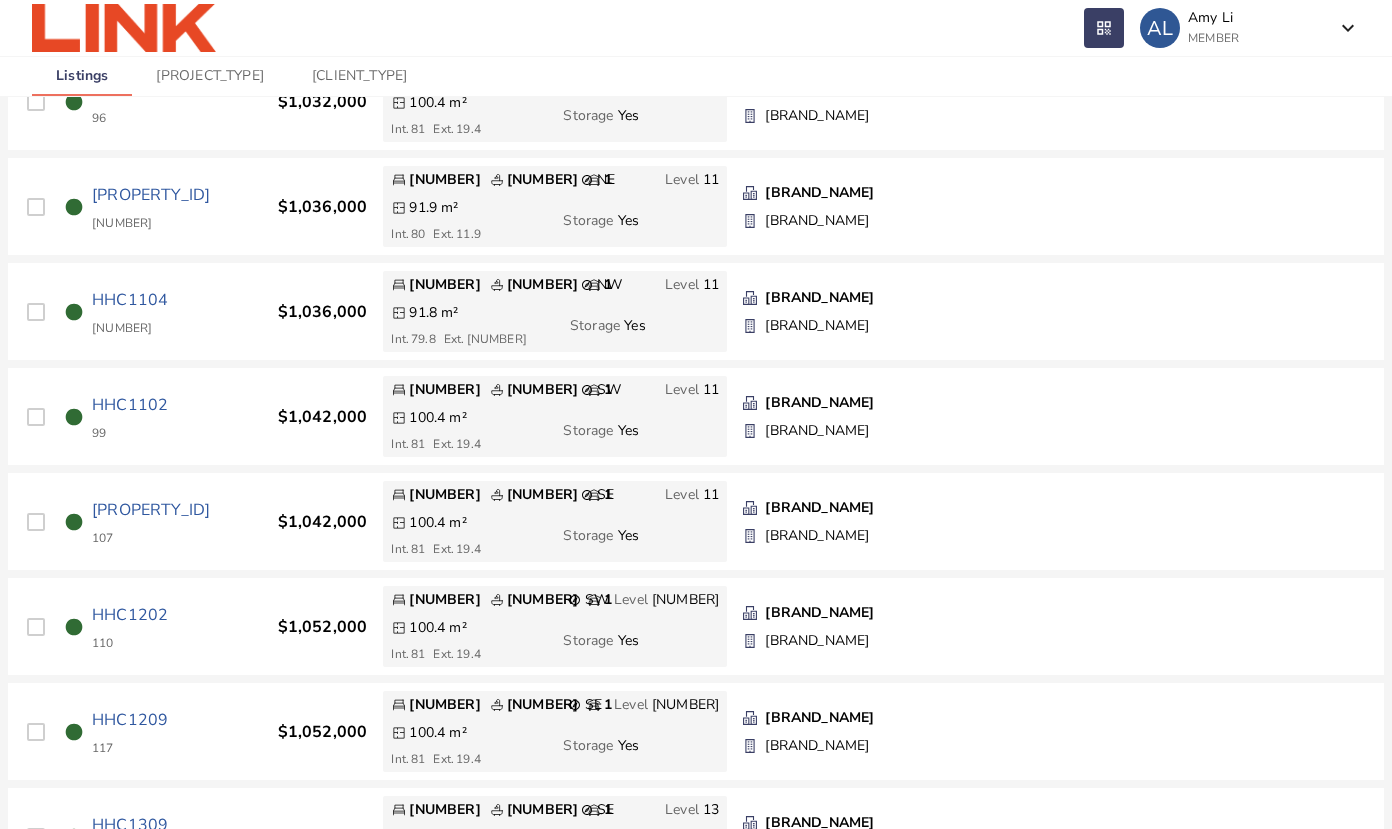 click on "[NUMBER]" at bounding box center [665, 942] 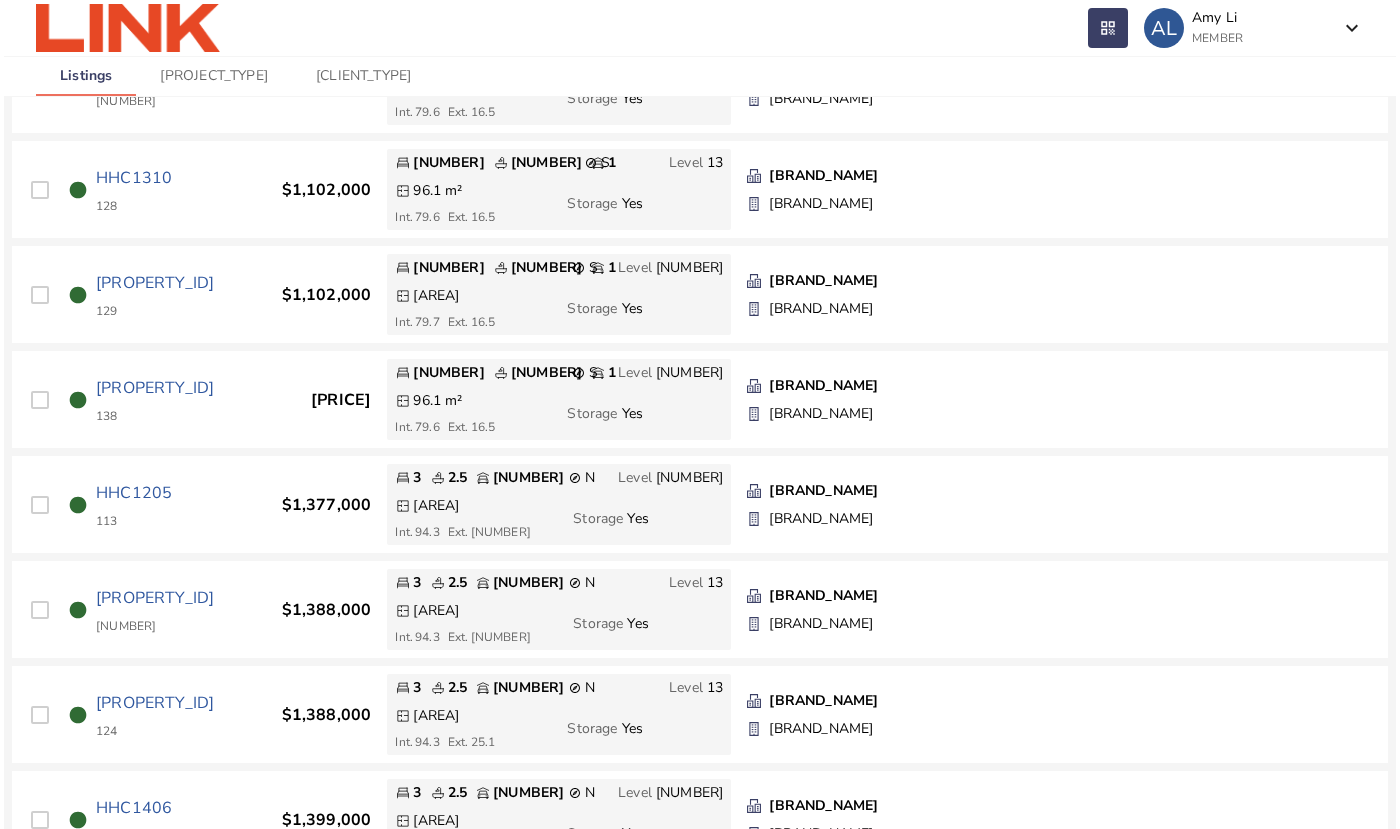 scroll, scrollTop: 1800, scrollLeft: 0, axis: vertical 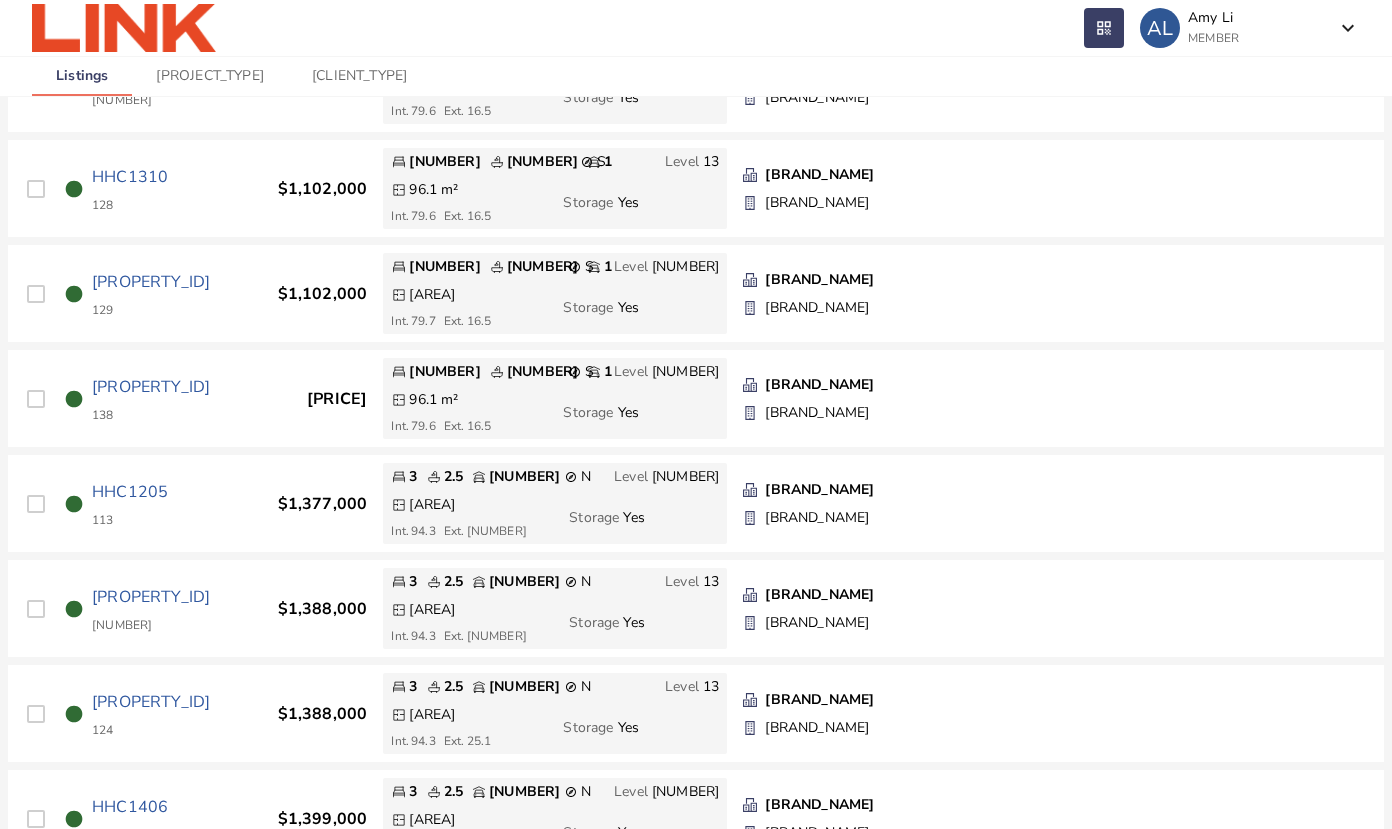 click on "HHC1205" at bounding box center [130, 492] 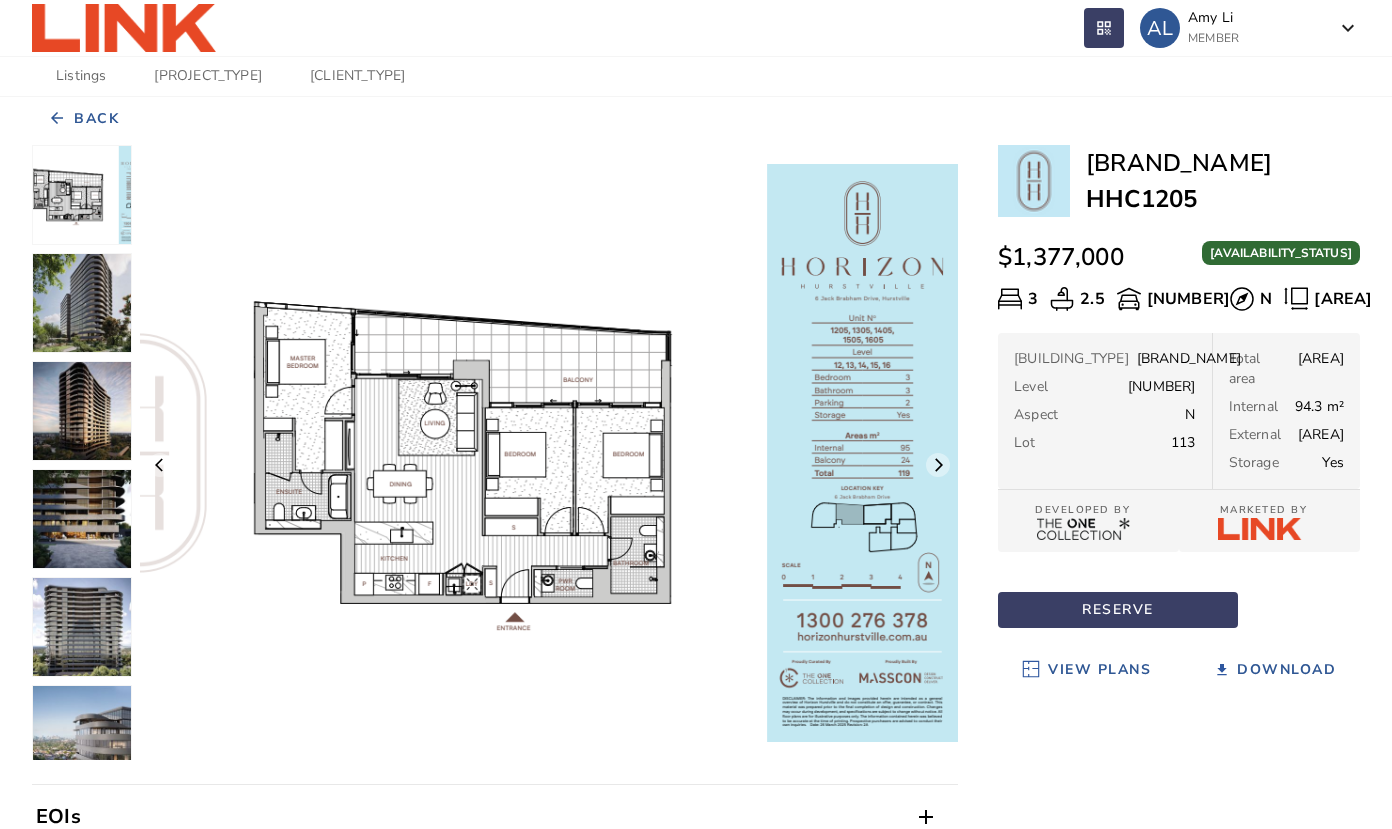 scroll, scrollTop: 0, scrollLeft: 0, axis: both 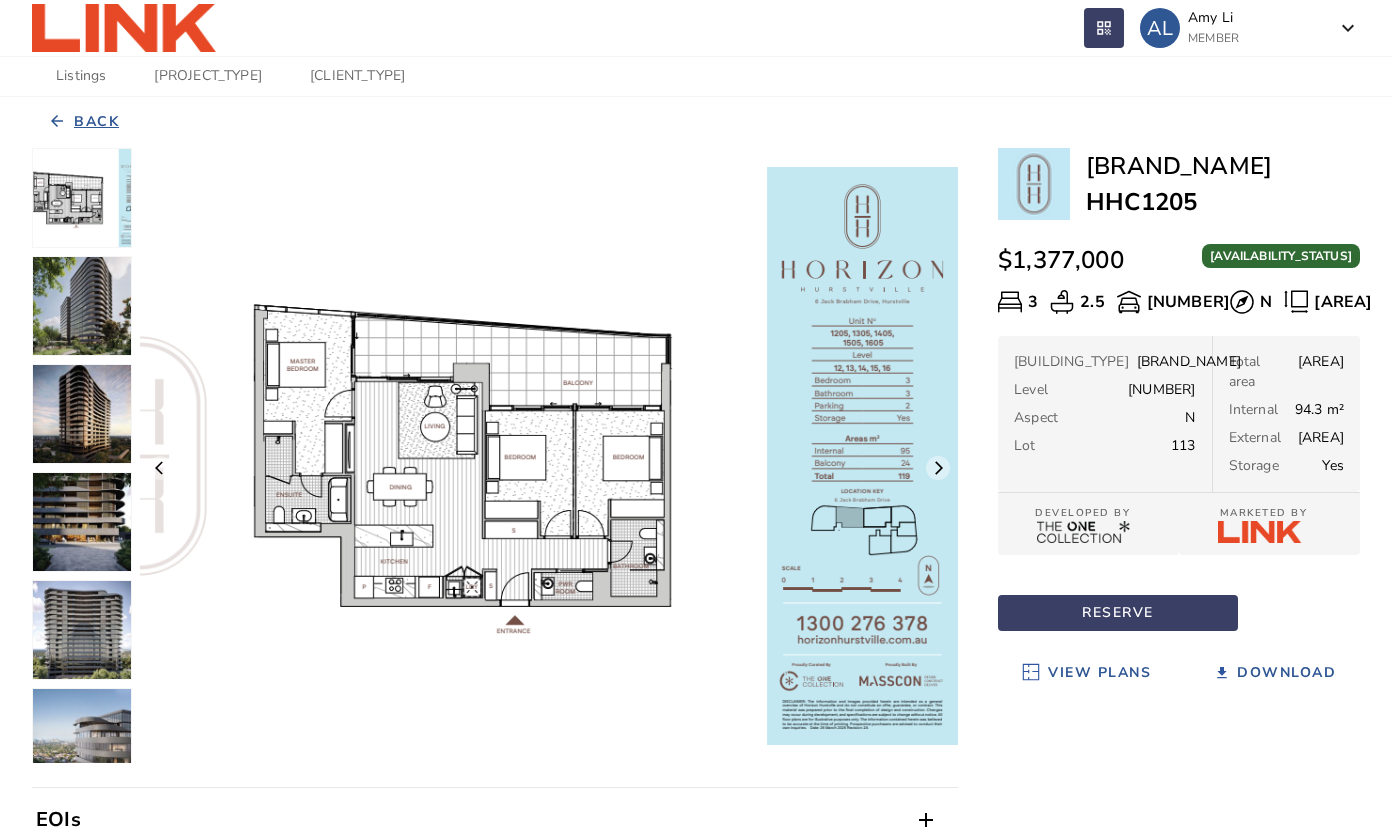 click on "Back" at bounding box center (96, 122) 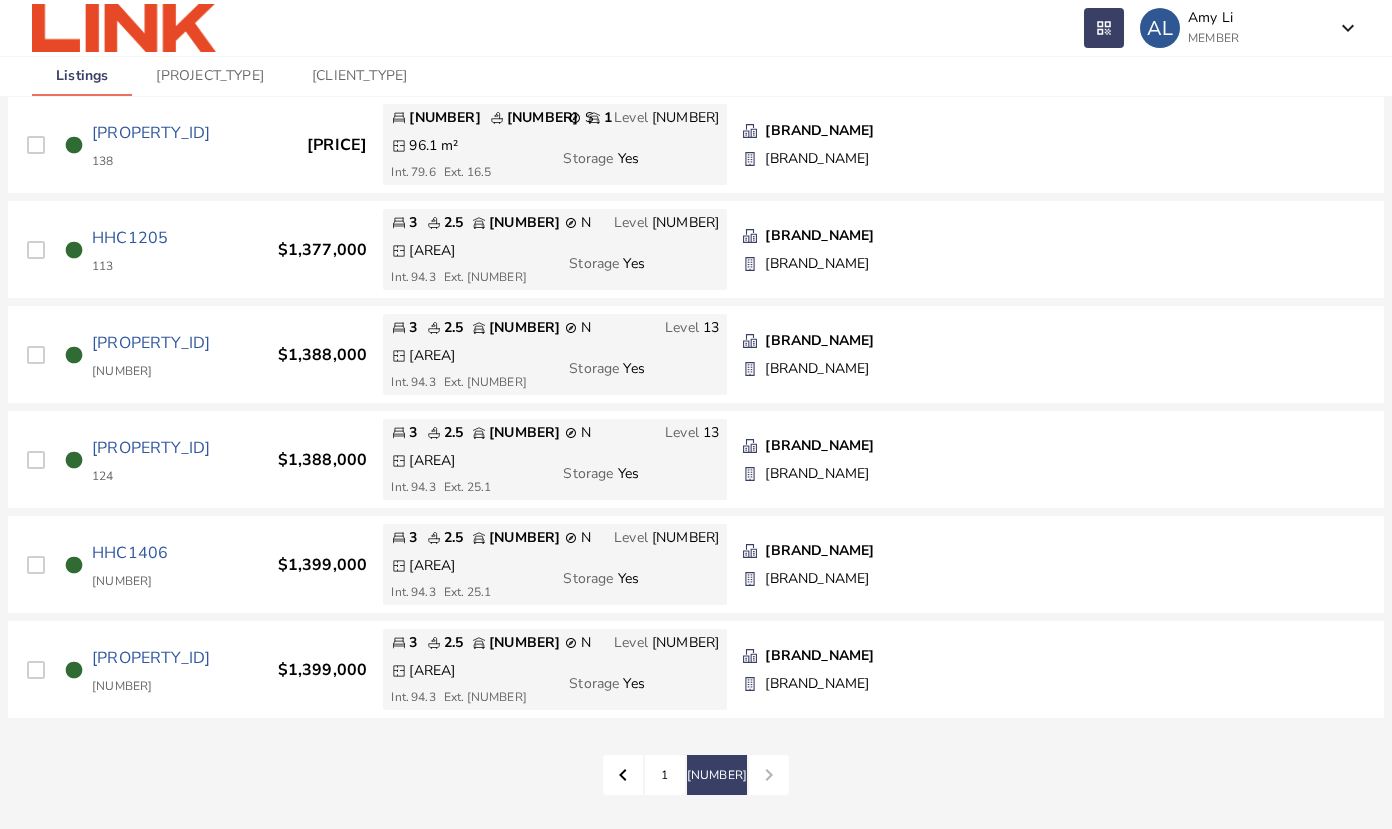 scroll, scrollTop: 2077, scrollLeft: 0, axis: vertical 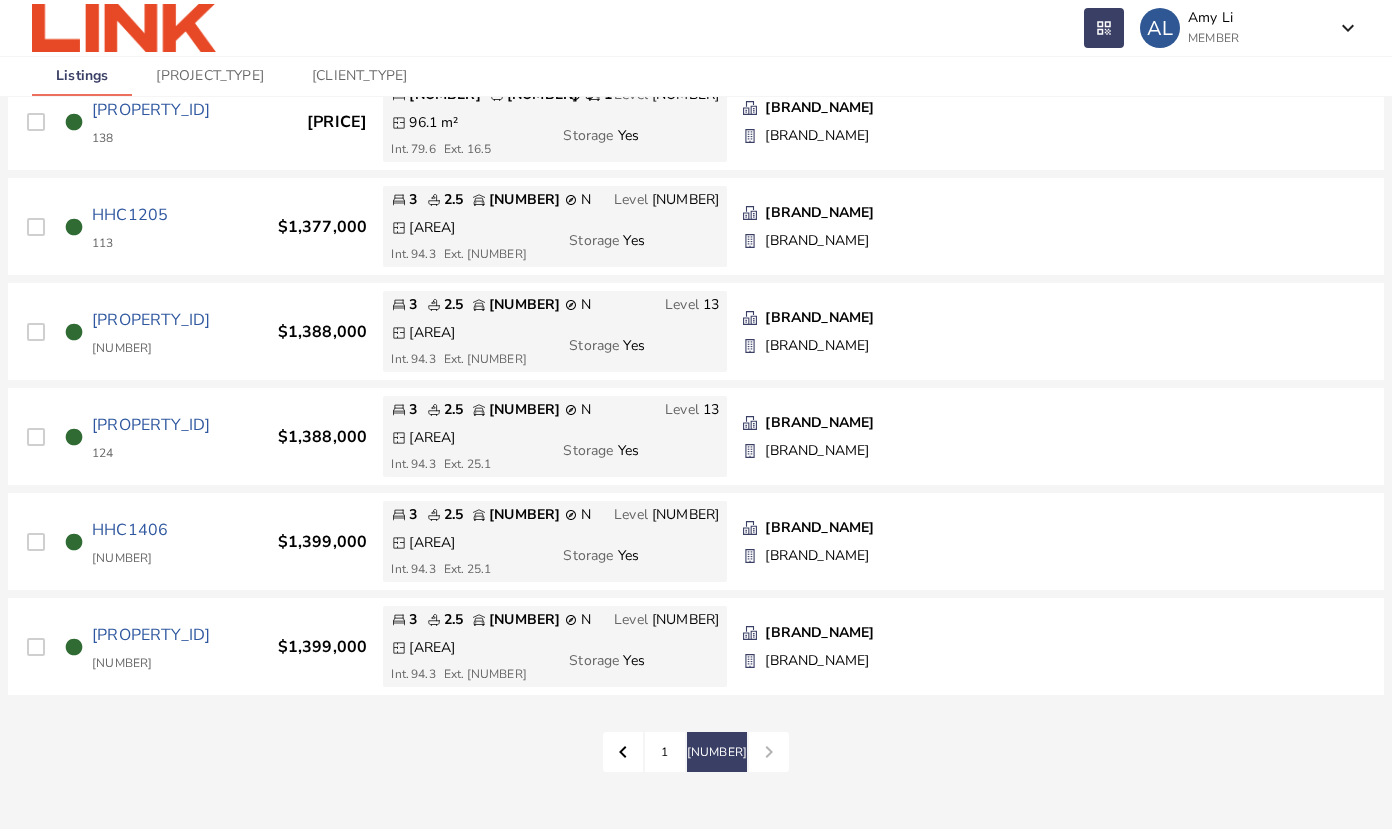 click on "1" at bounding box center [665, 752] 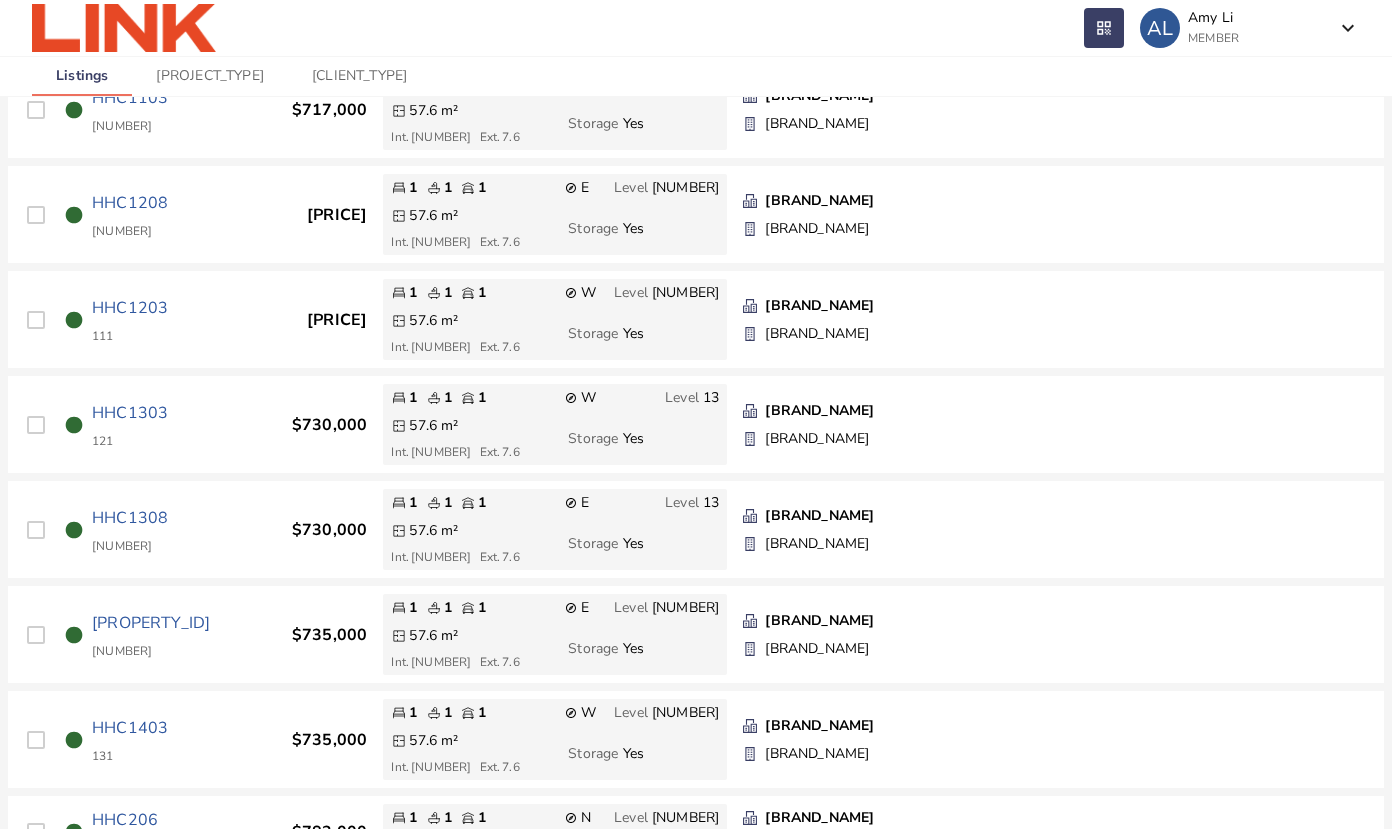 scroll, scrollTop: 2600, scrollLeft: 0, axis: vertical 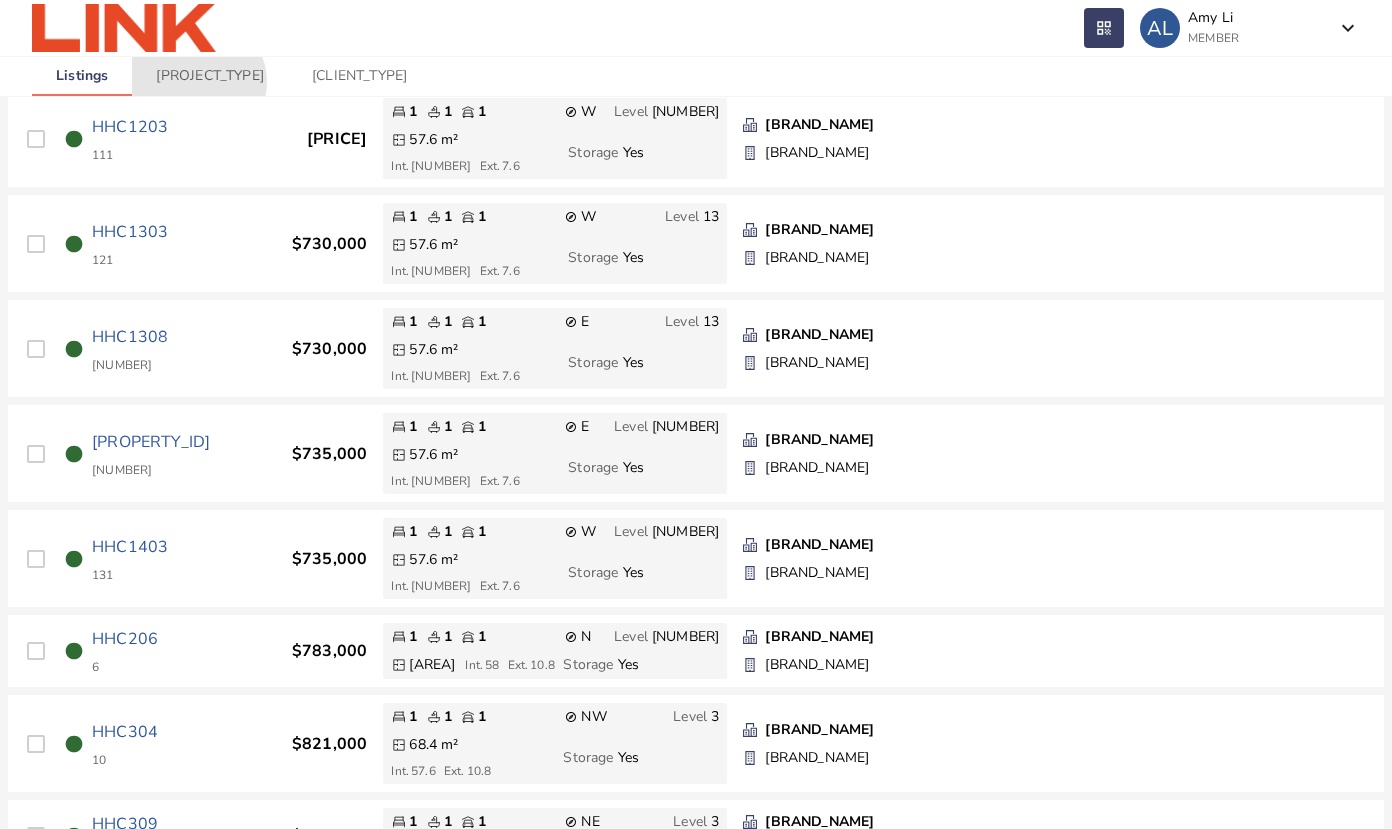 click on "[PROJECT_TYPE]" at bounding box center (210, 76) 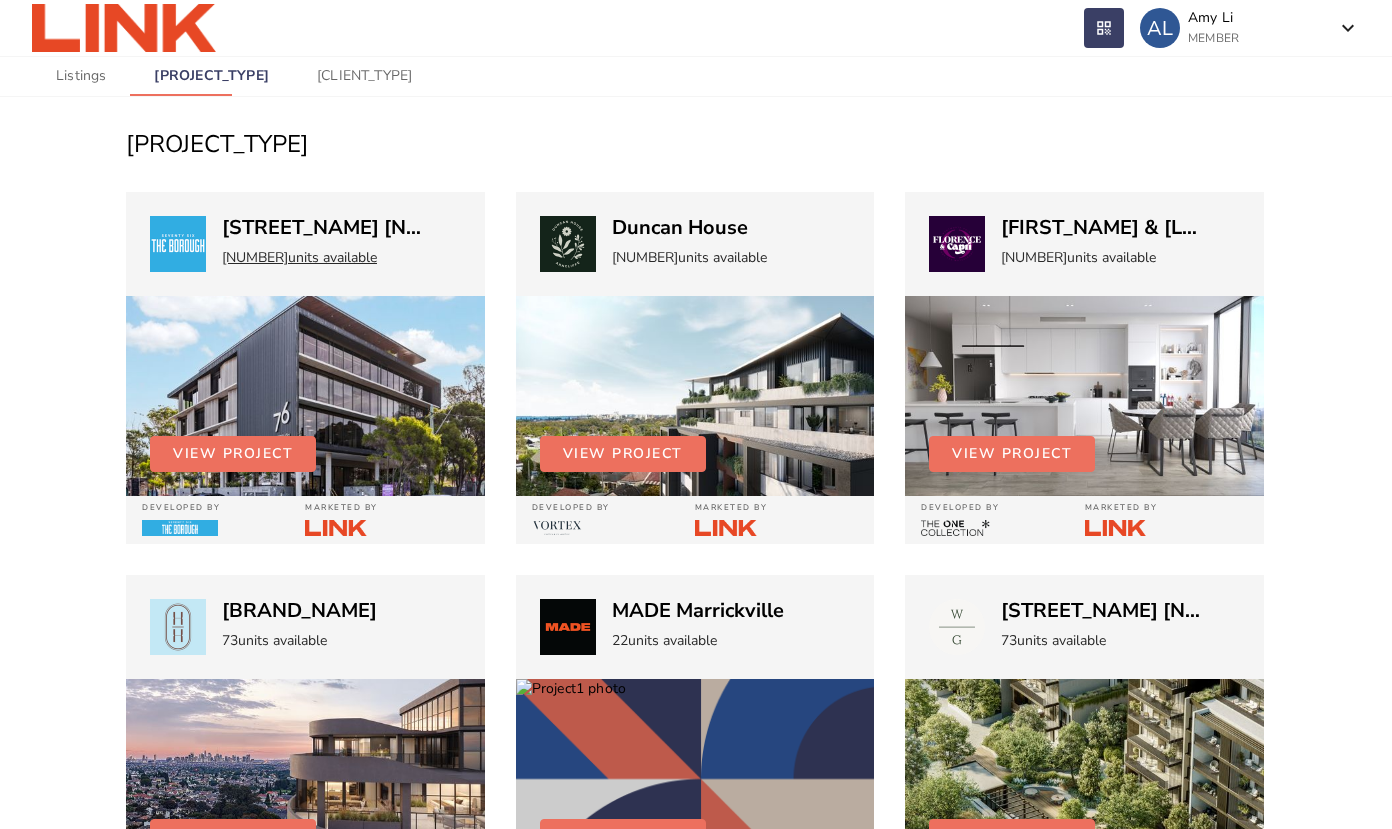 click on "27  units available" at bounding box center [299, 257] 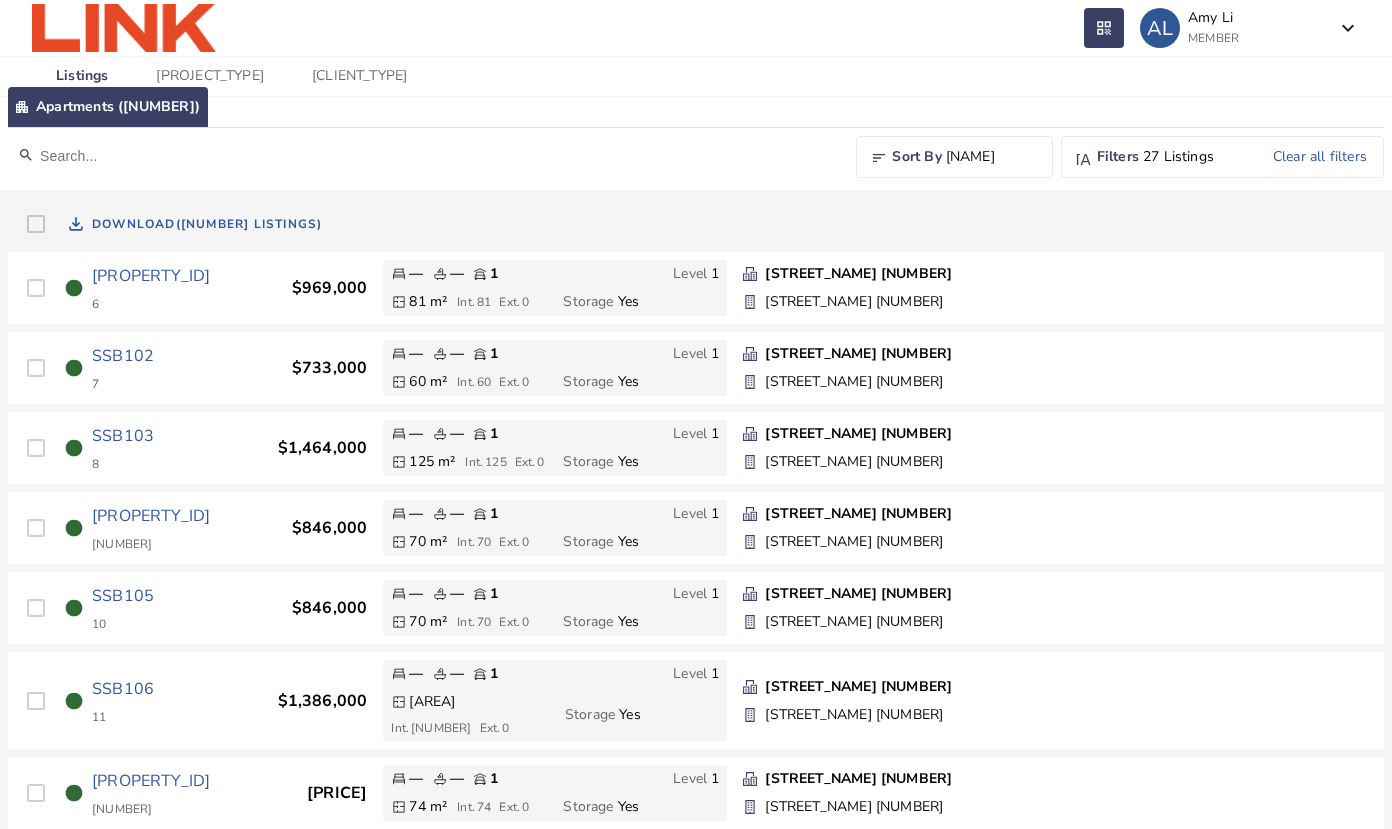 scroll, scrollTop: 100, scrollLeft: 0, axis: vertical 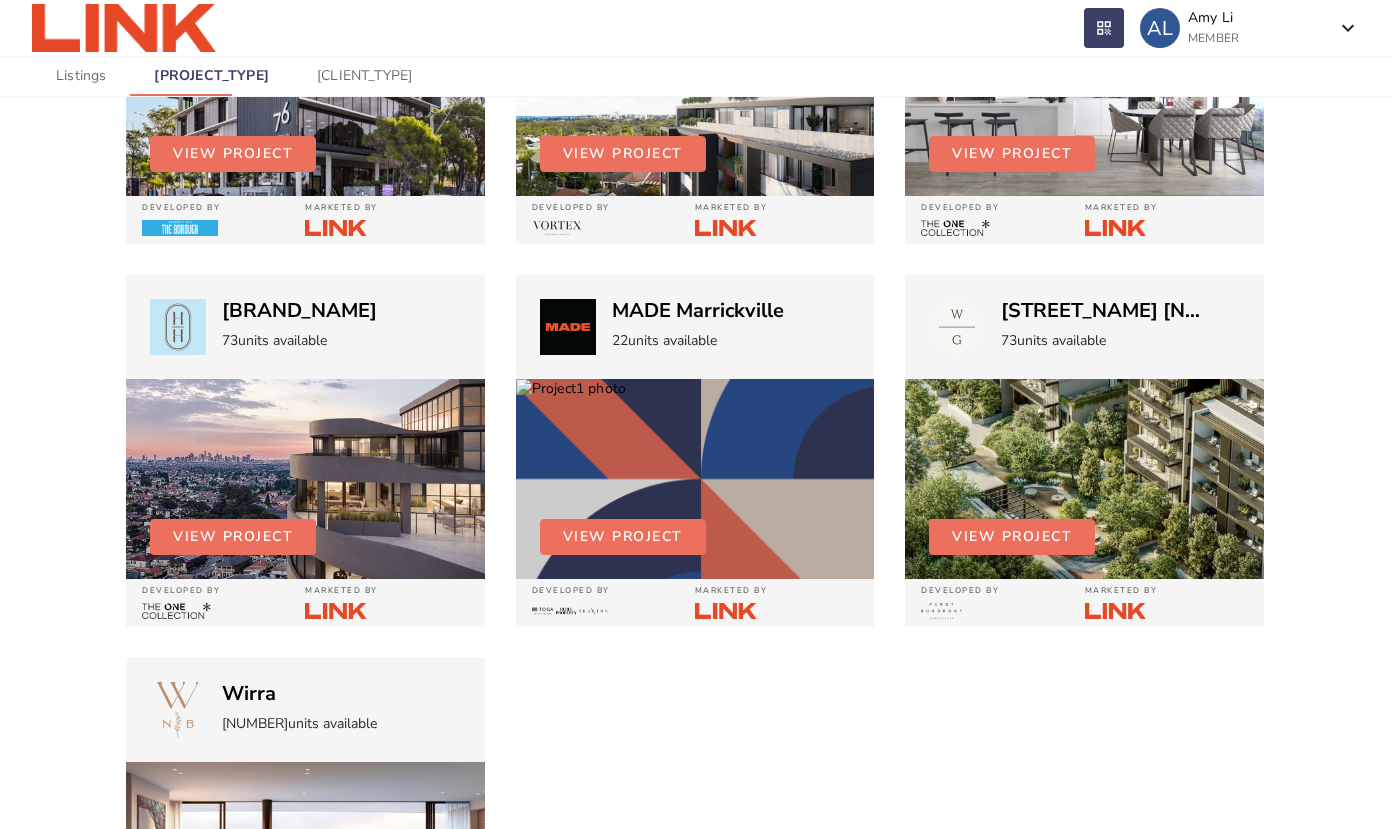 click at bounding box center (305, 96) 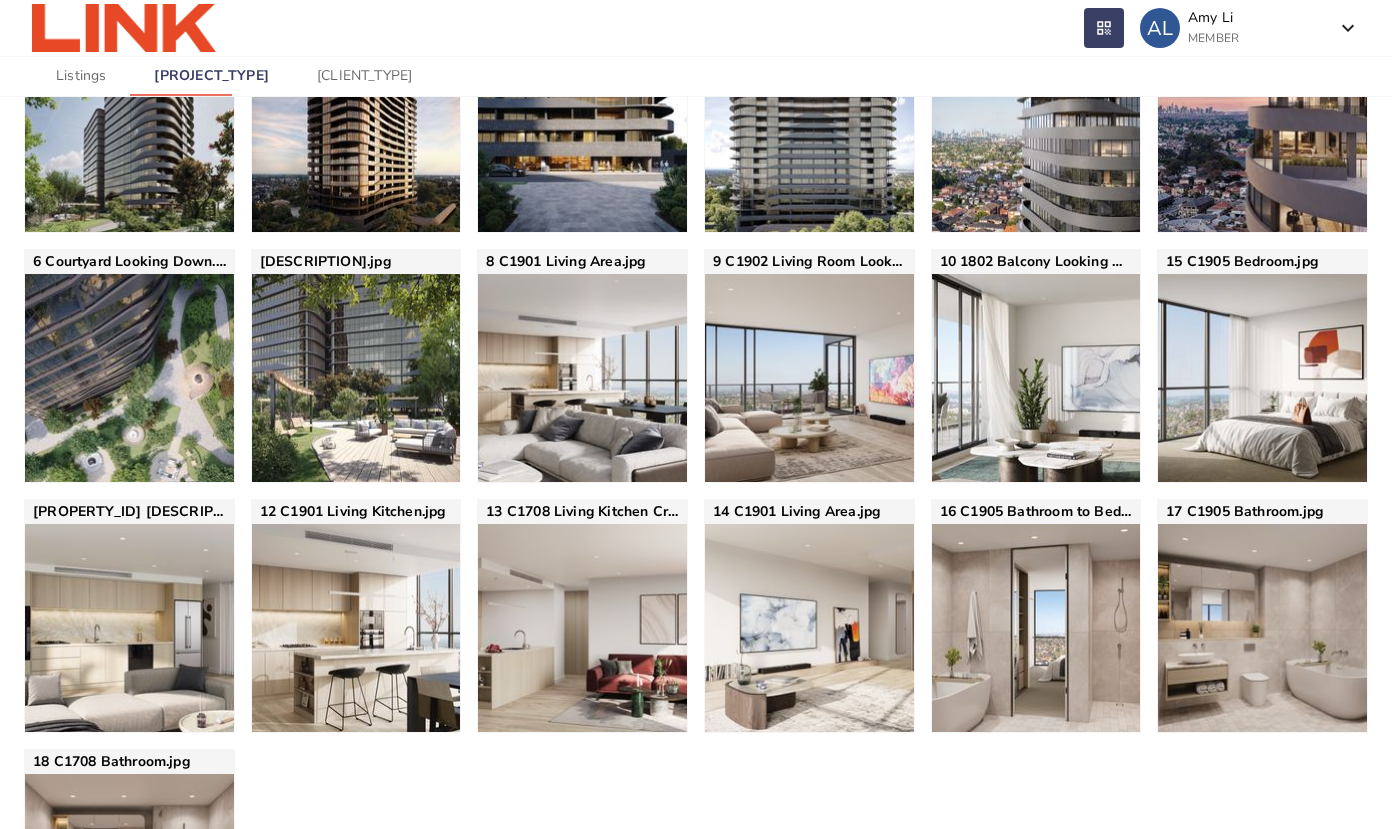 scroll, scrollTop: 800, scrollLeft: 0, axis: vertical 